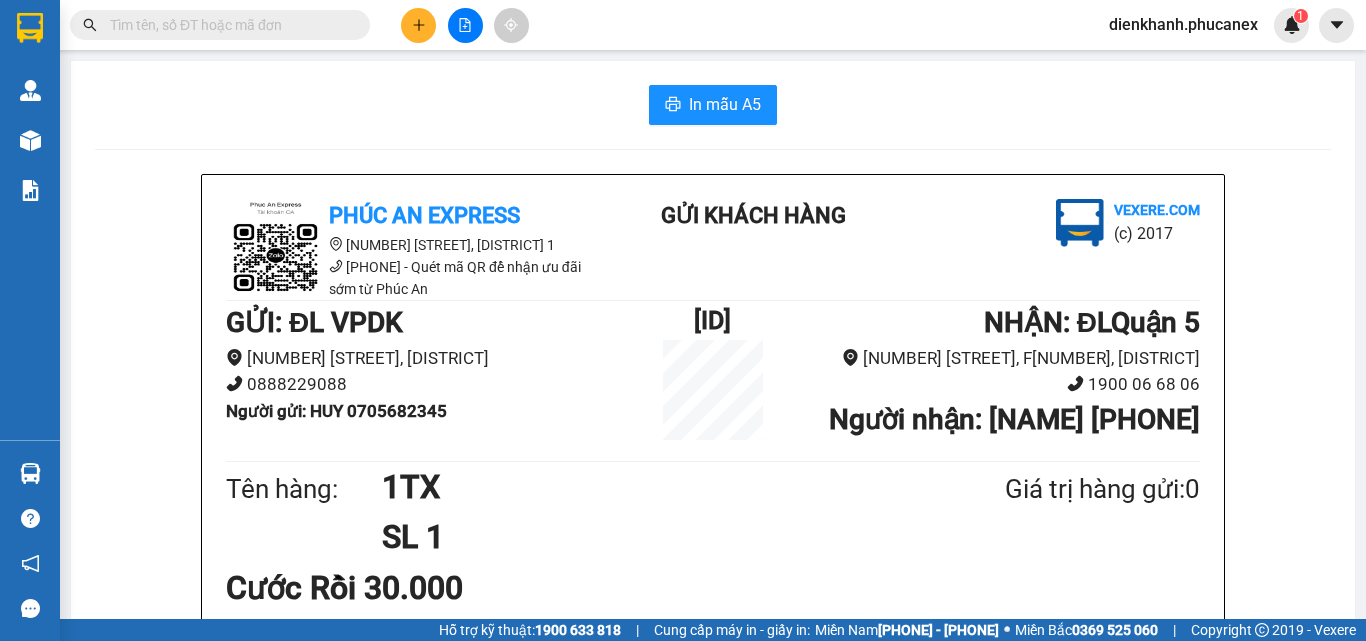scroll, scrollTop: 0, scrollLeft: 0, axis: both 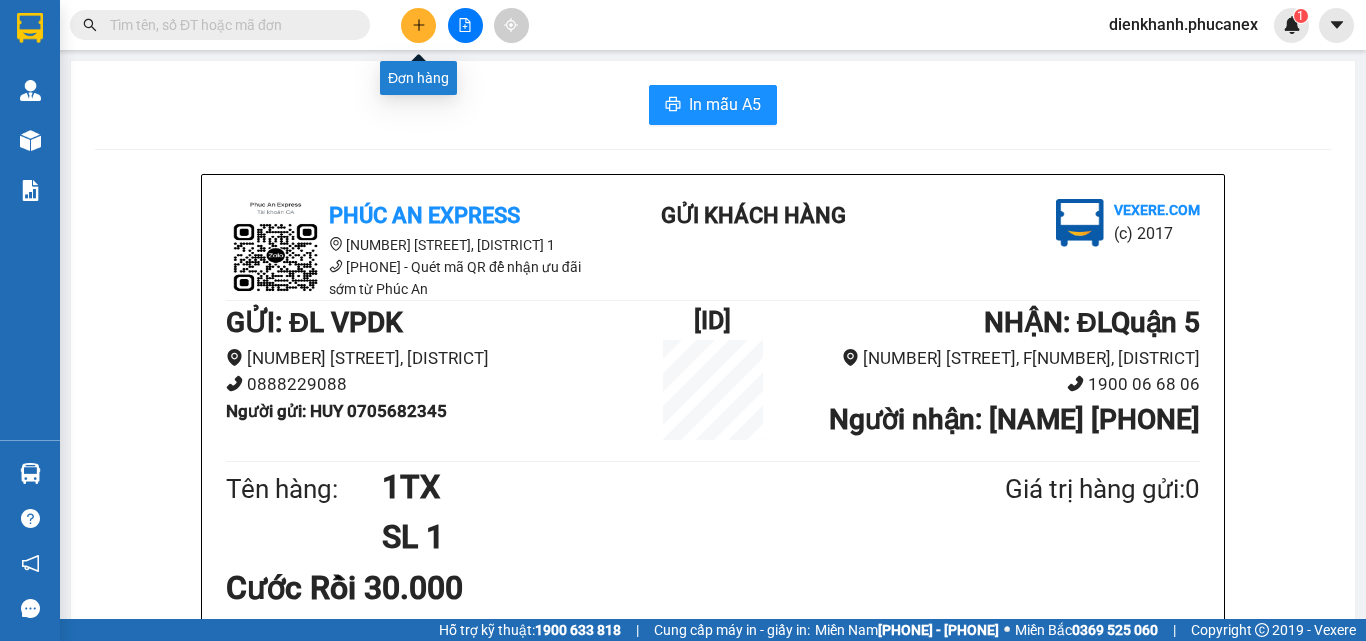 click 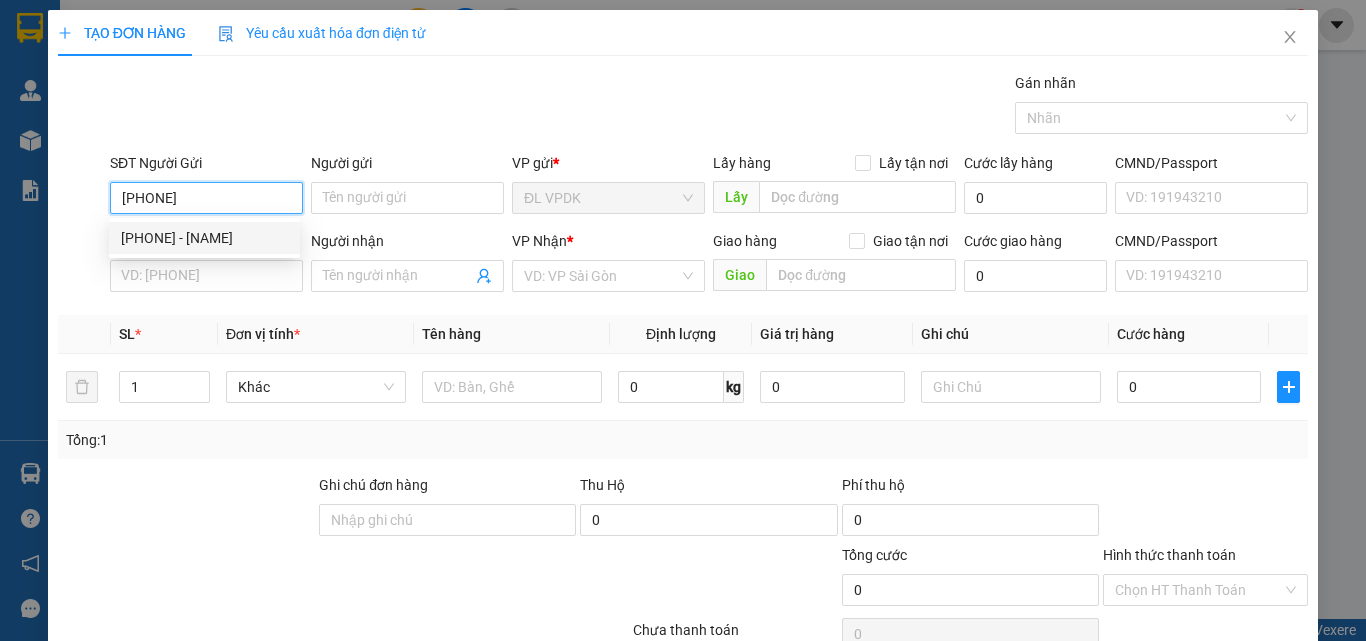 click on "[PHONE] - [NAME]" at bounding box center (204, 238) 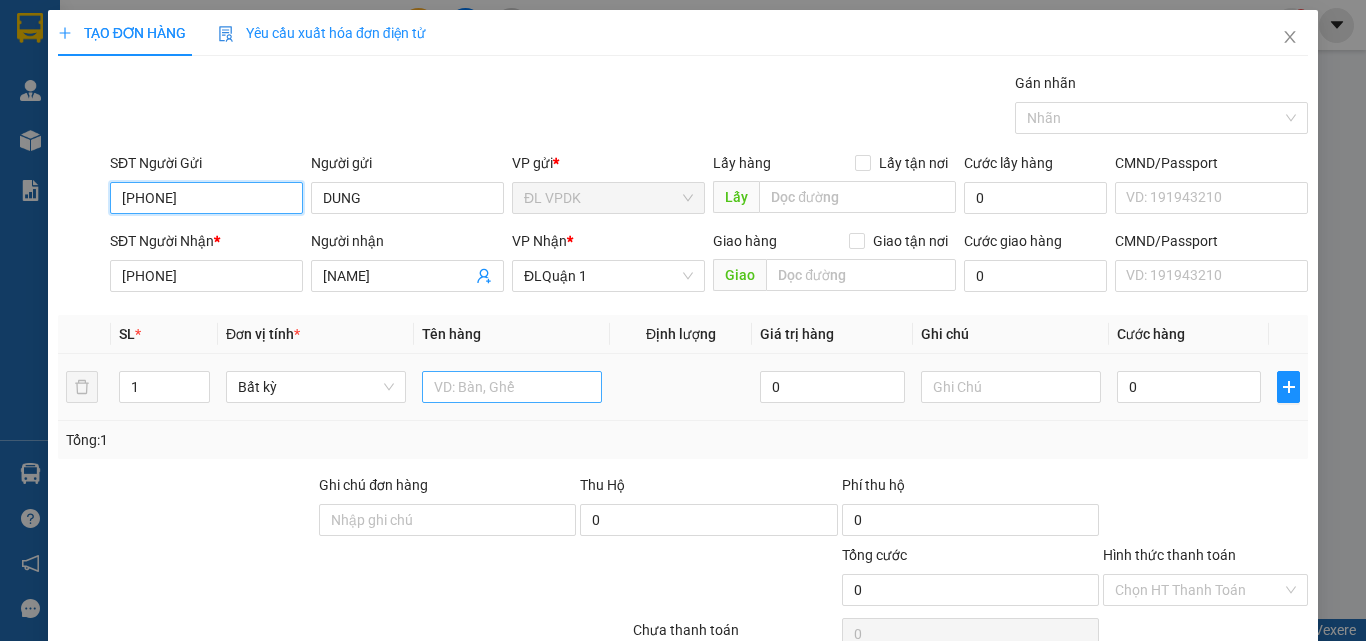 type on "[PHONE]" 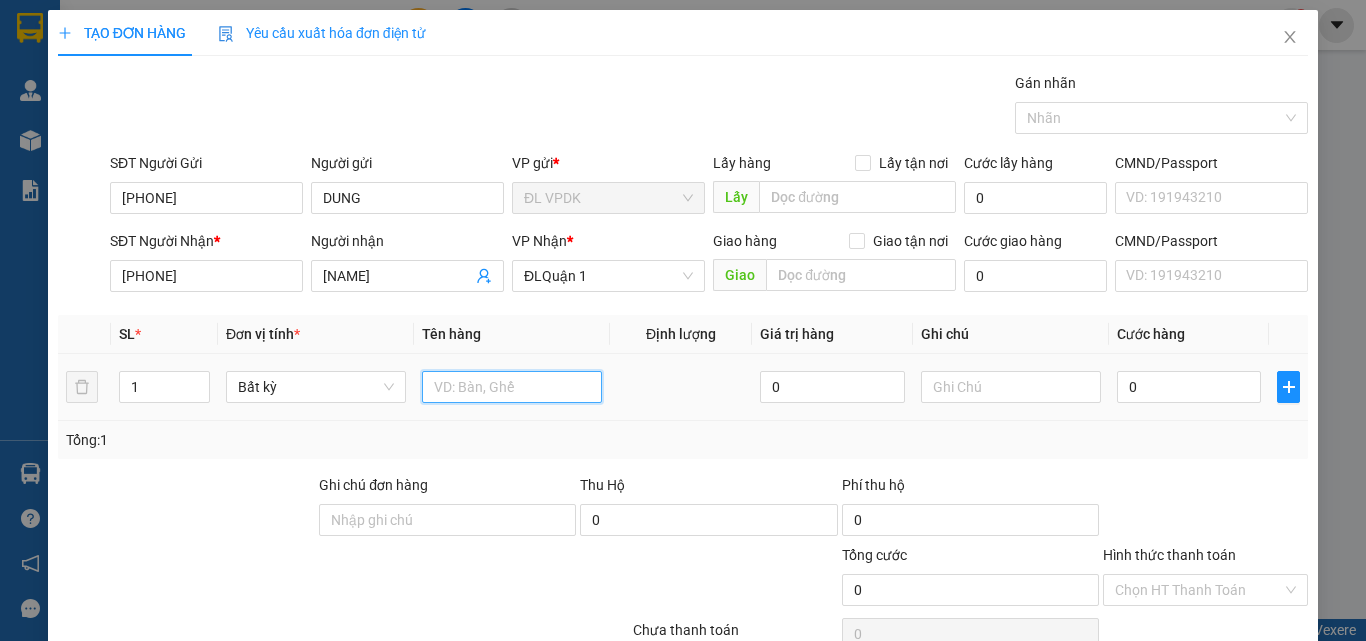 click at bounding box center (512, 387) 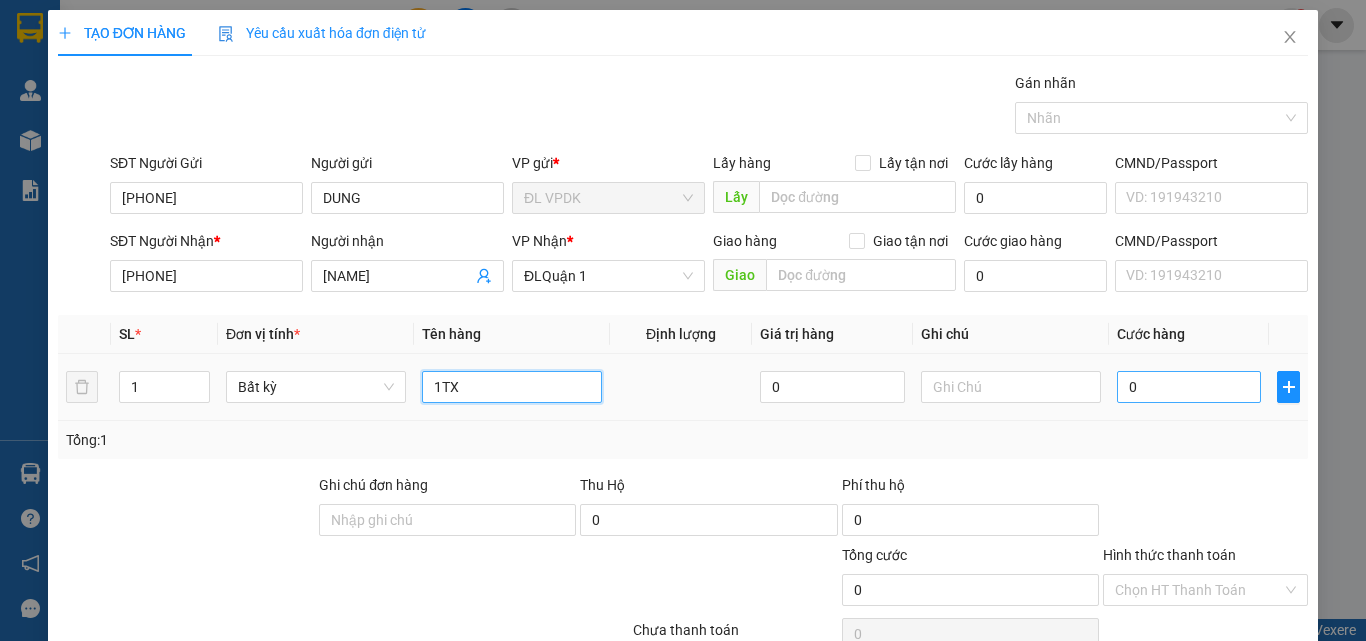 type on "1TX" 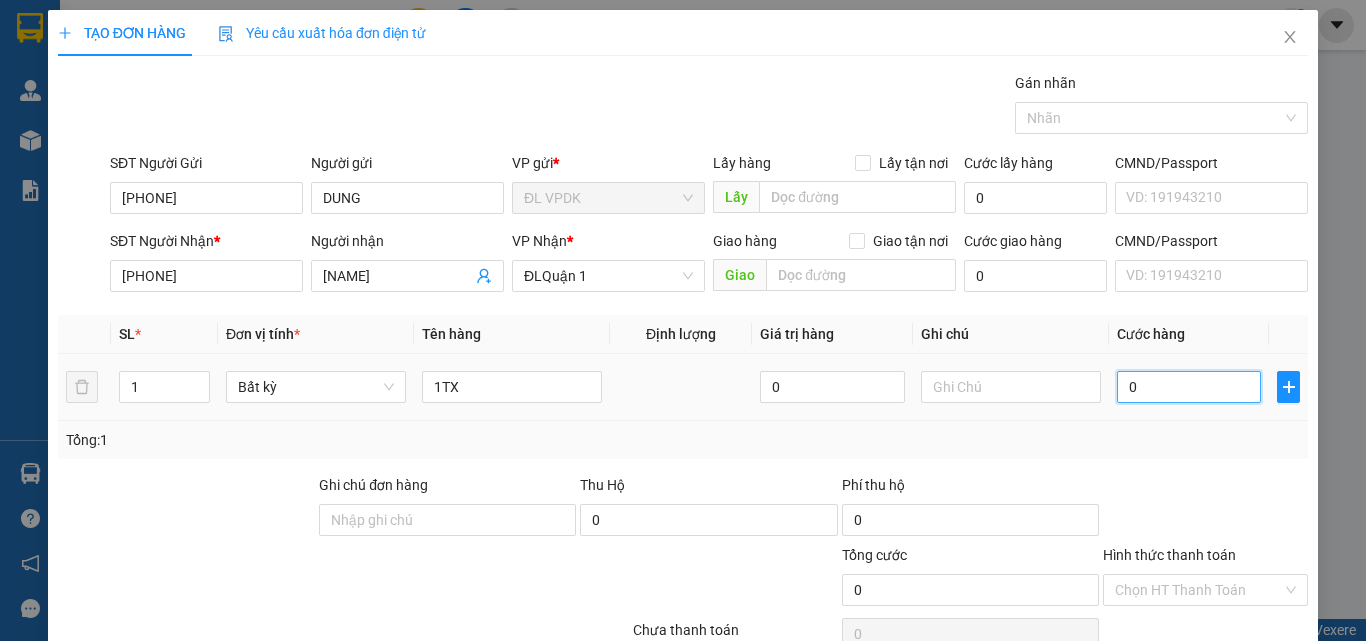 click on "0" at bounding box center (1189, 387) 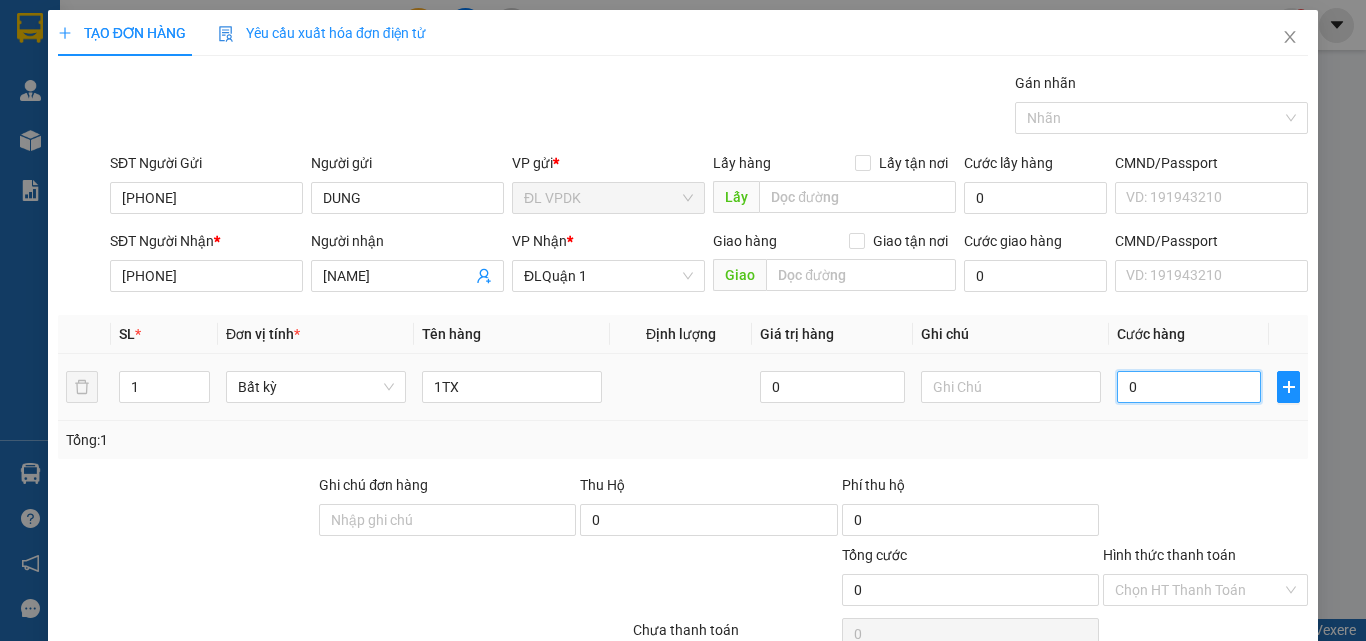 type on "5" 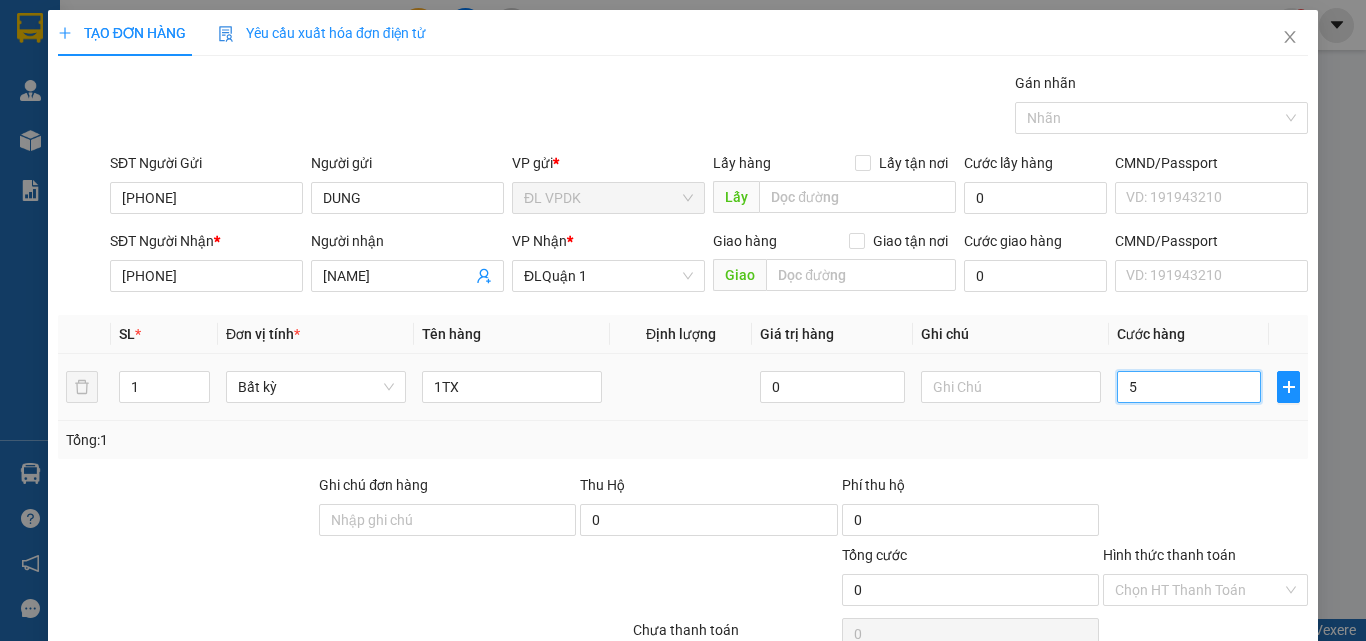 type on "5" 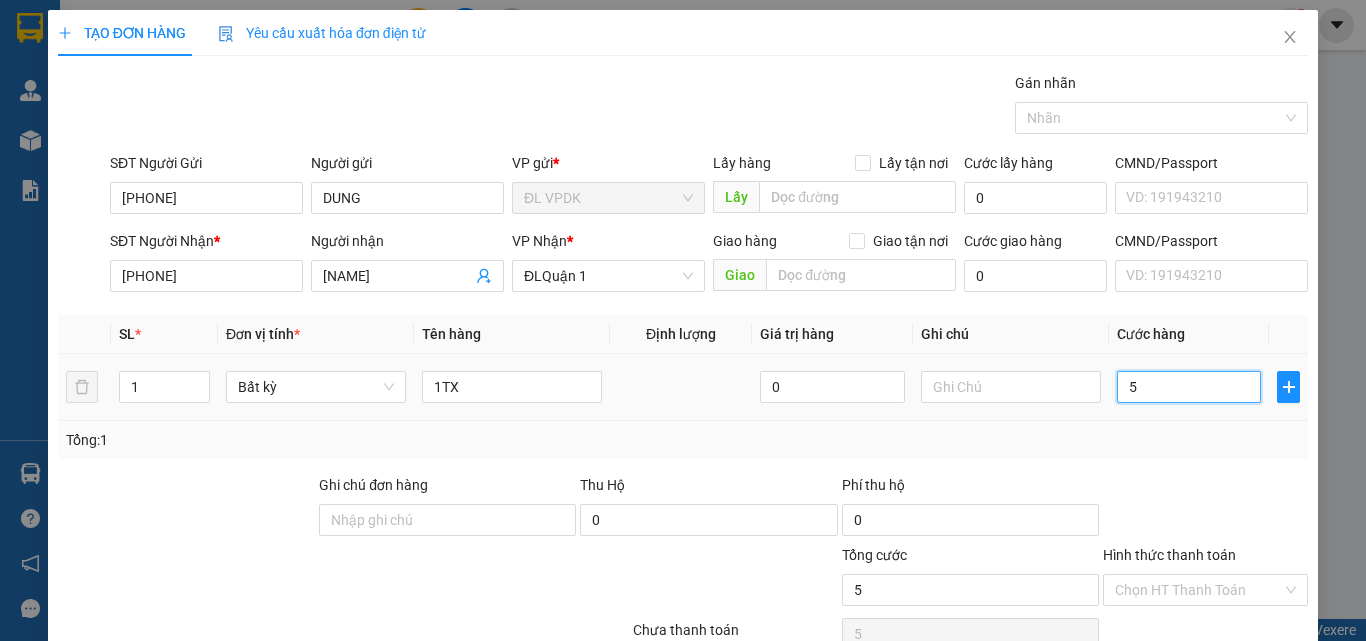 type on "0" 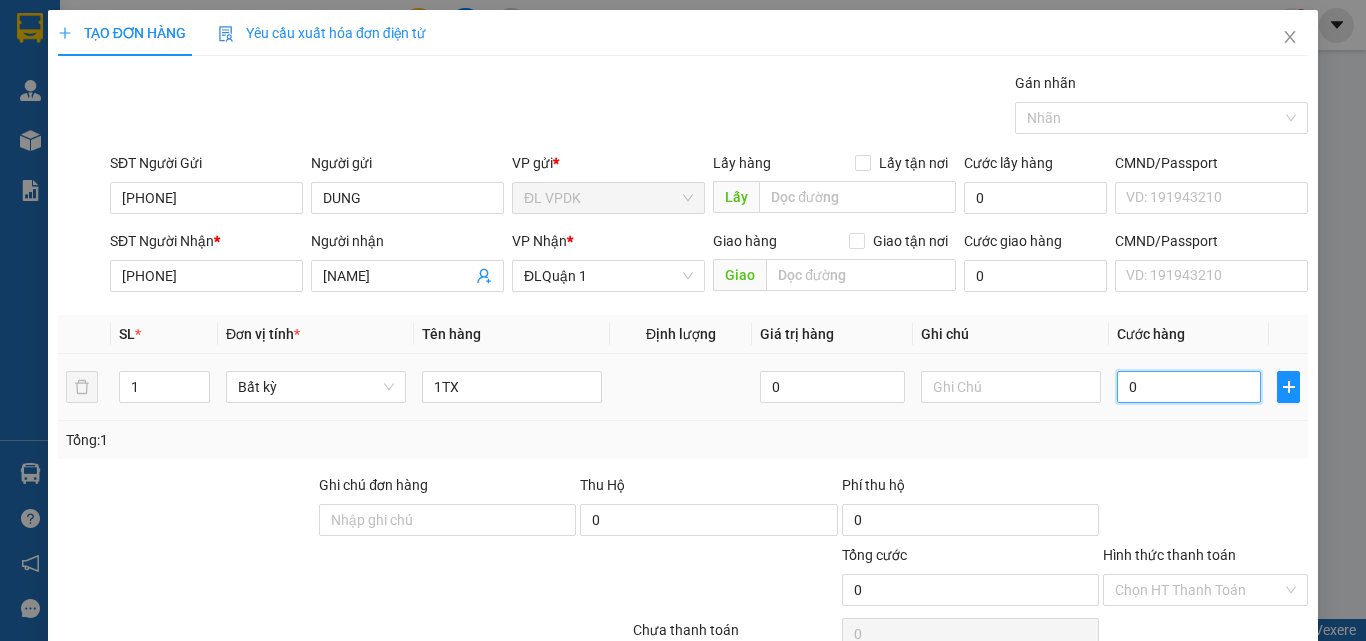 click on "0" at bounding box center (1189, 387) 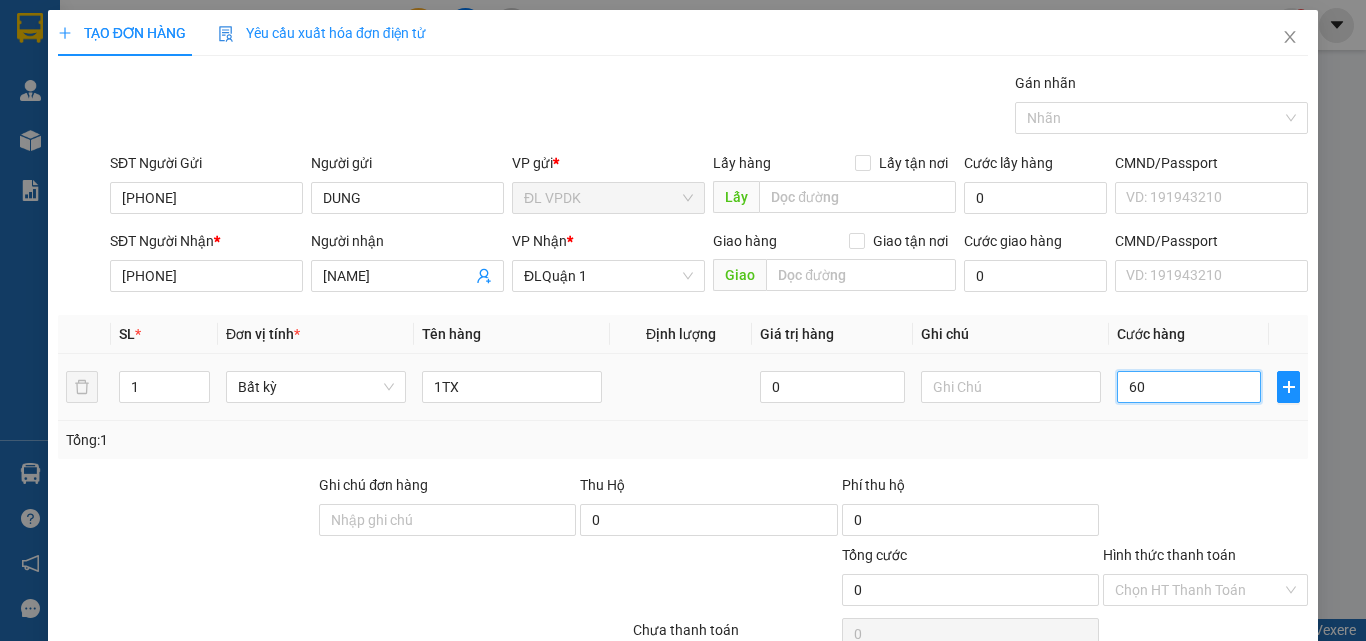 type on "60" 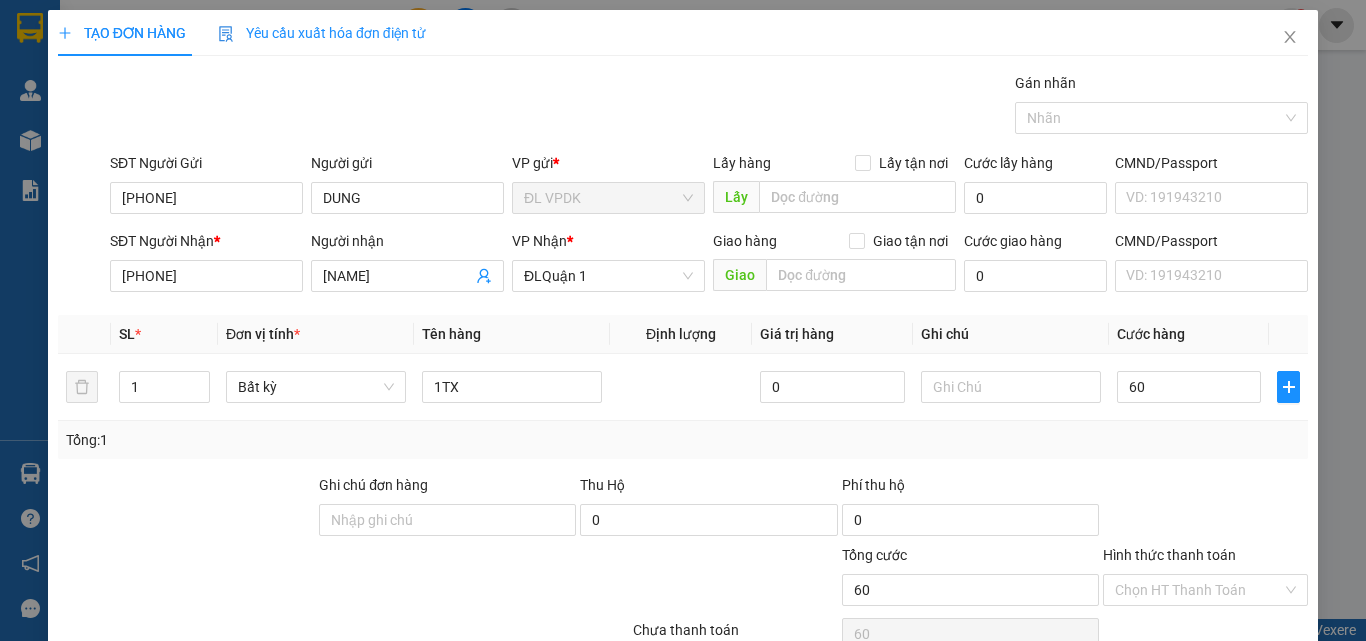type on "60.000" 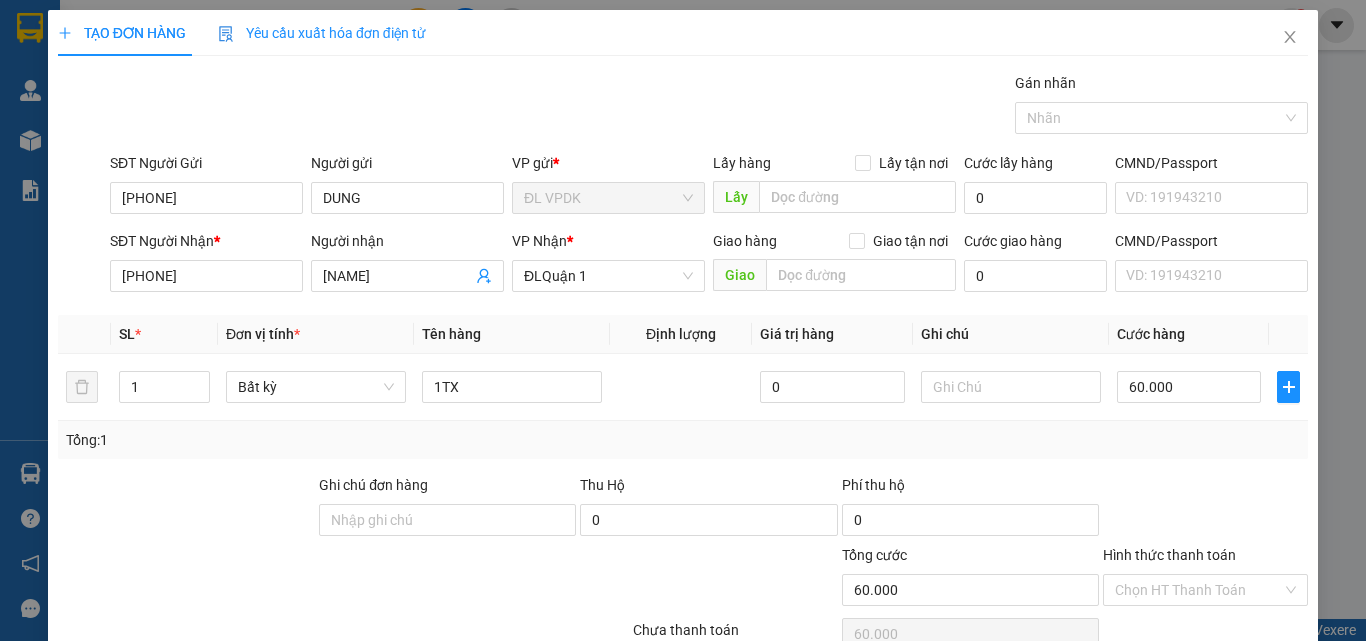 click on "Hình thức thanh toán" at bounding box center (1169, 555) 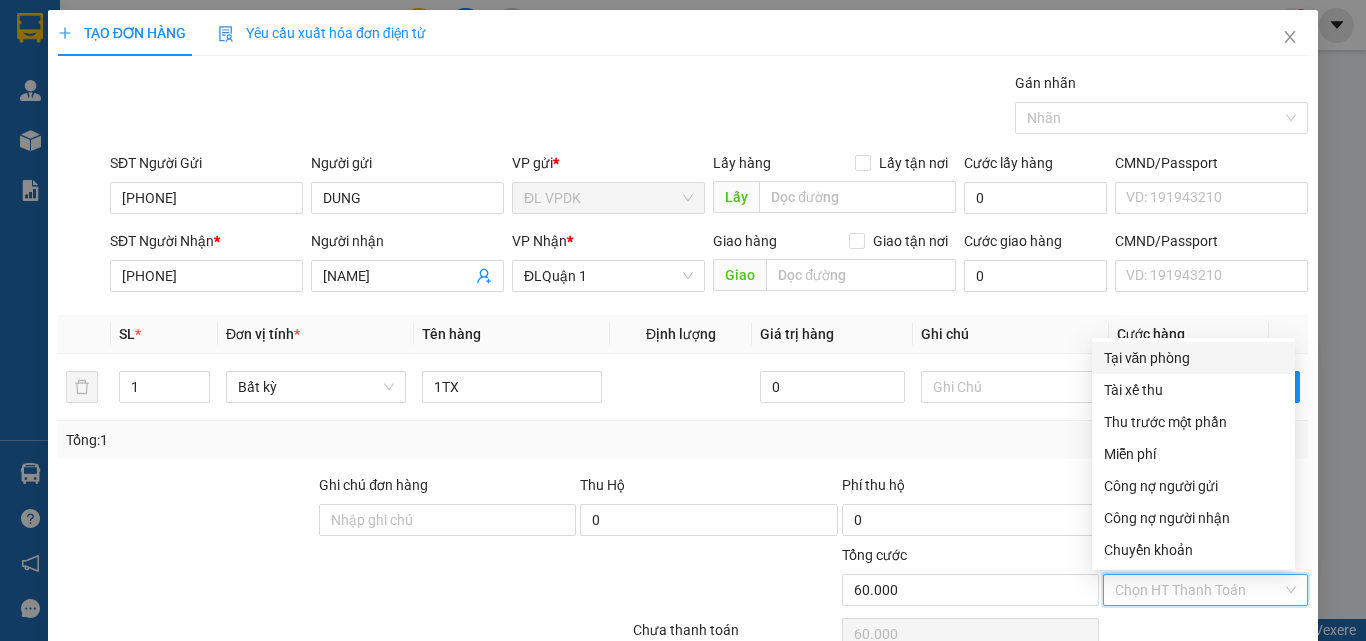 click on "Tại văn phòng" at bounding box center [1193, 358] 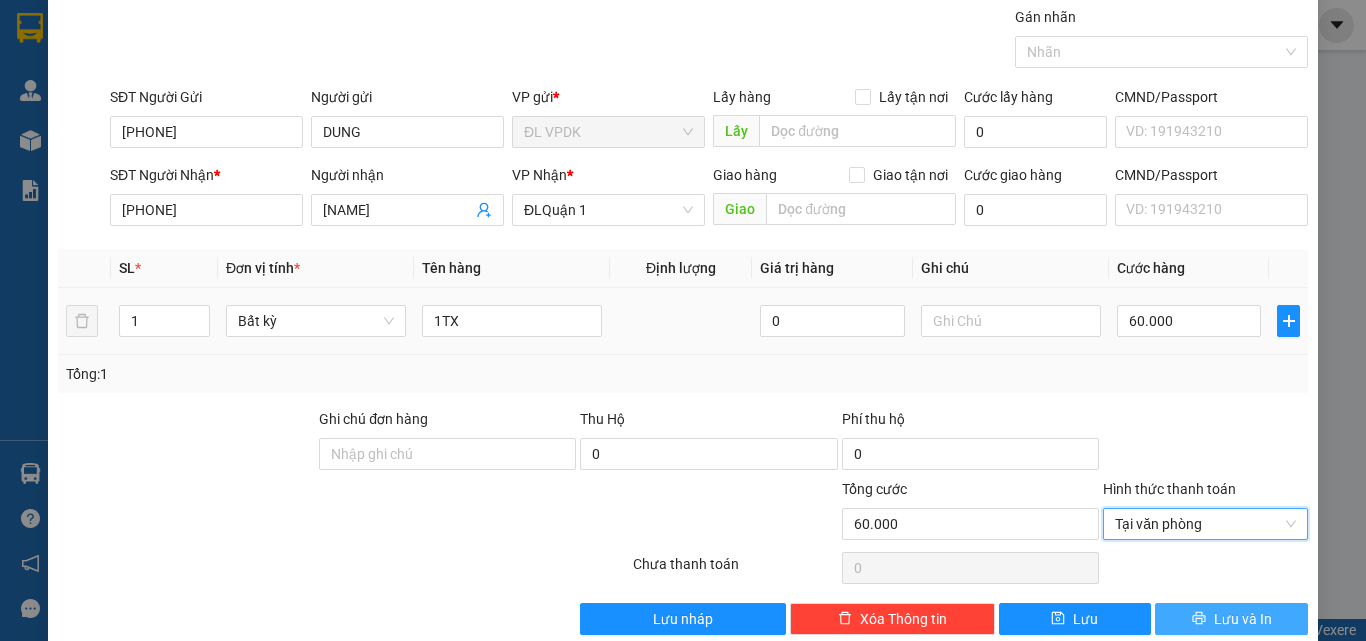 scroll, scrollTop: 99, scrollLeft: 0, axis: vertical 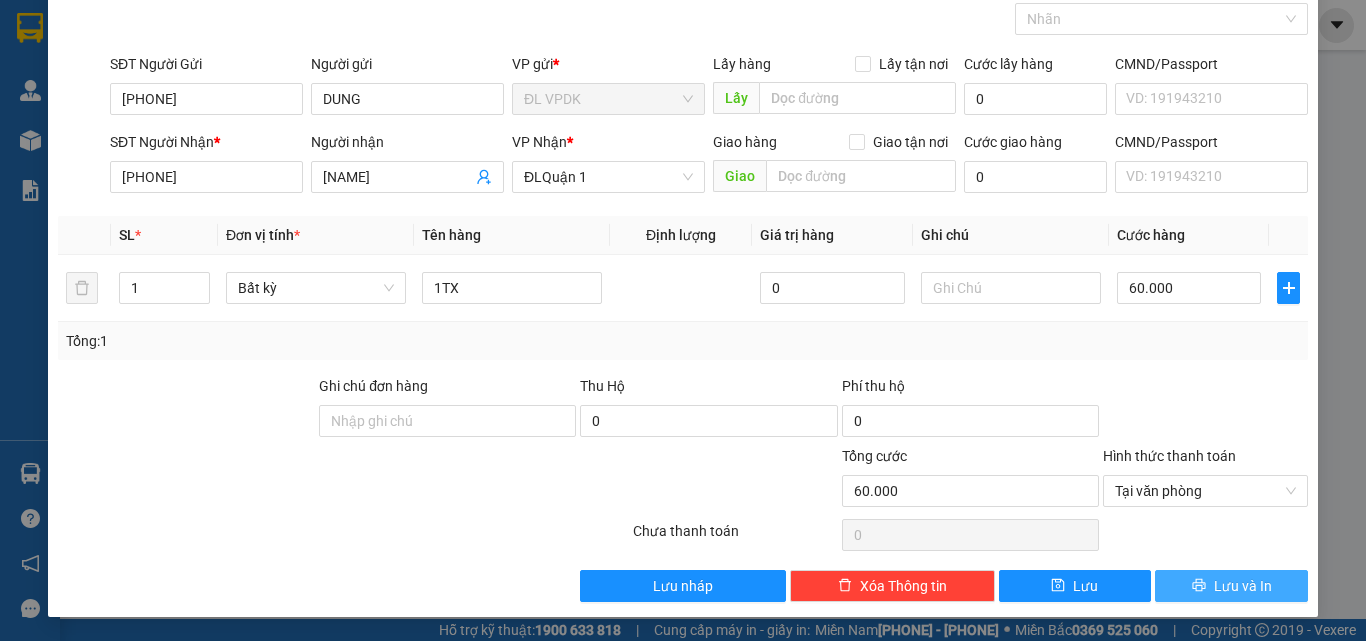 click on "Lưu và In" at bounding box center [1243, 586] 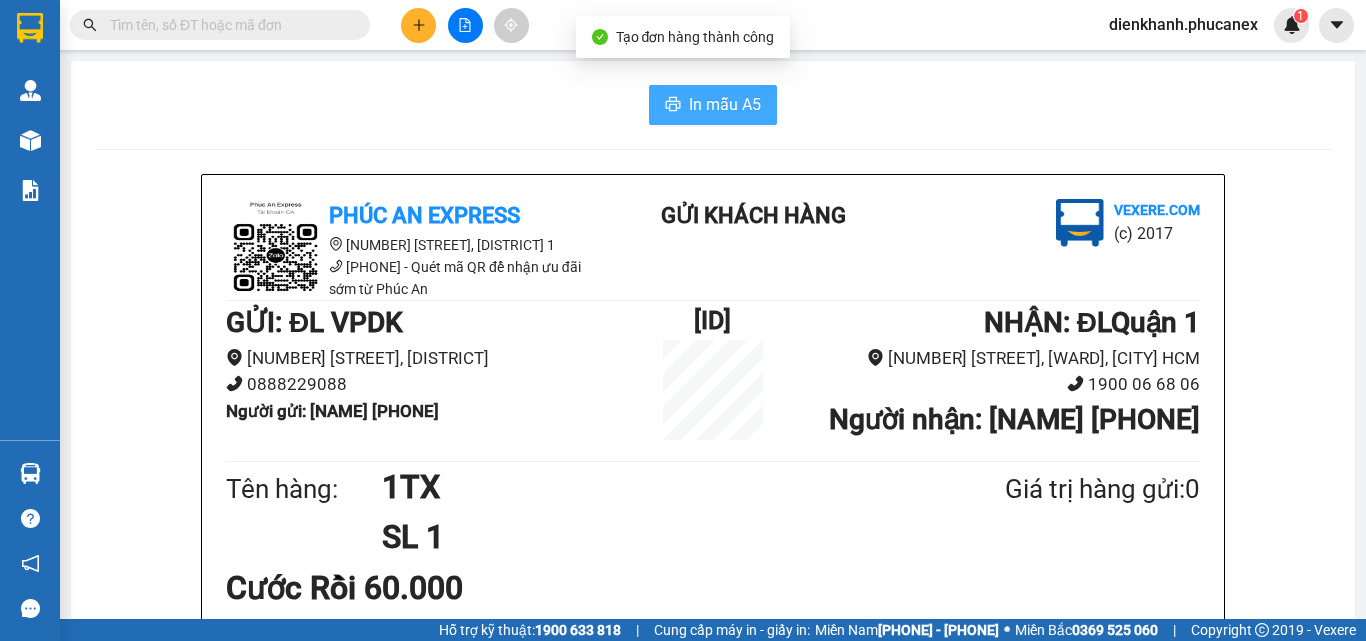 click on "In mẫu A5" at bounding box center (725, 104) 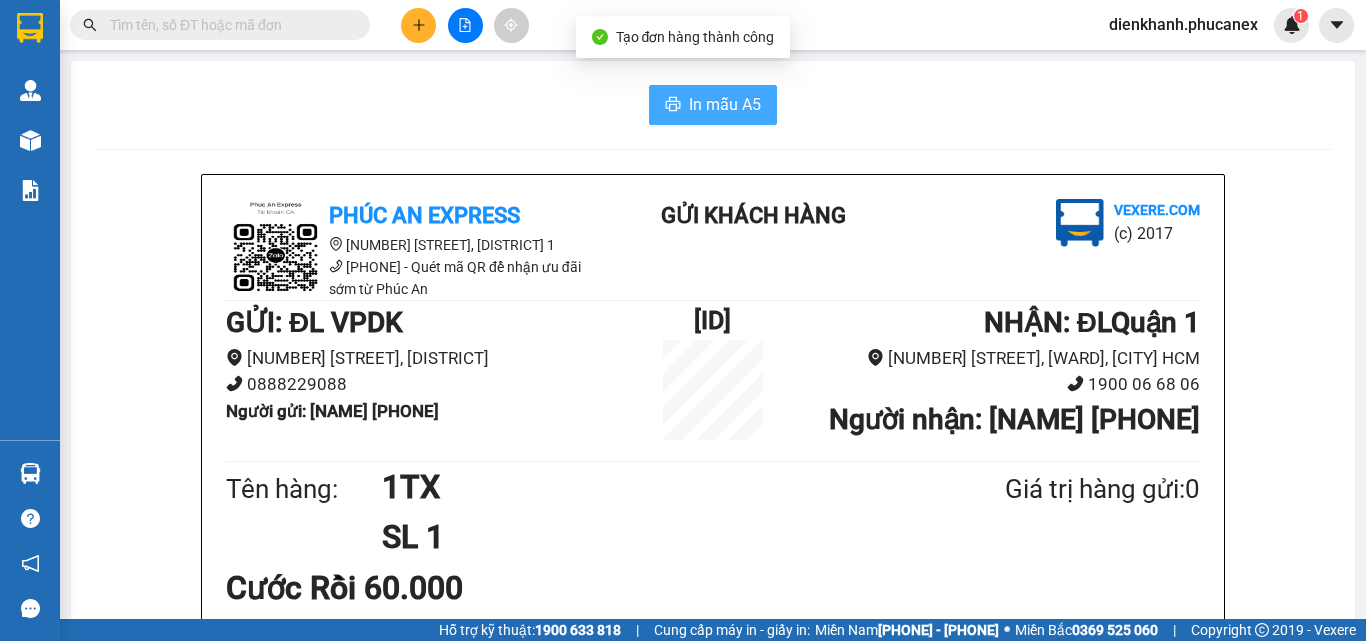 scroll, scrollTop: 0, scrollLeft: 0, axis: both 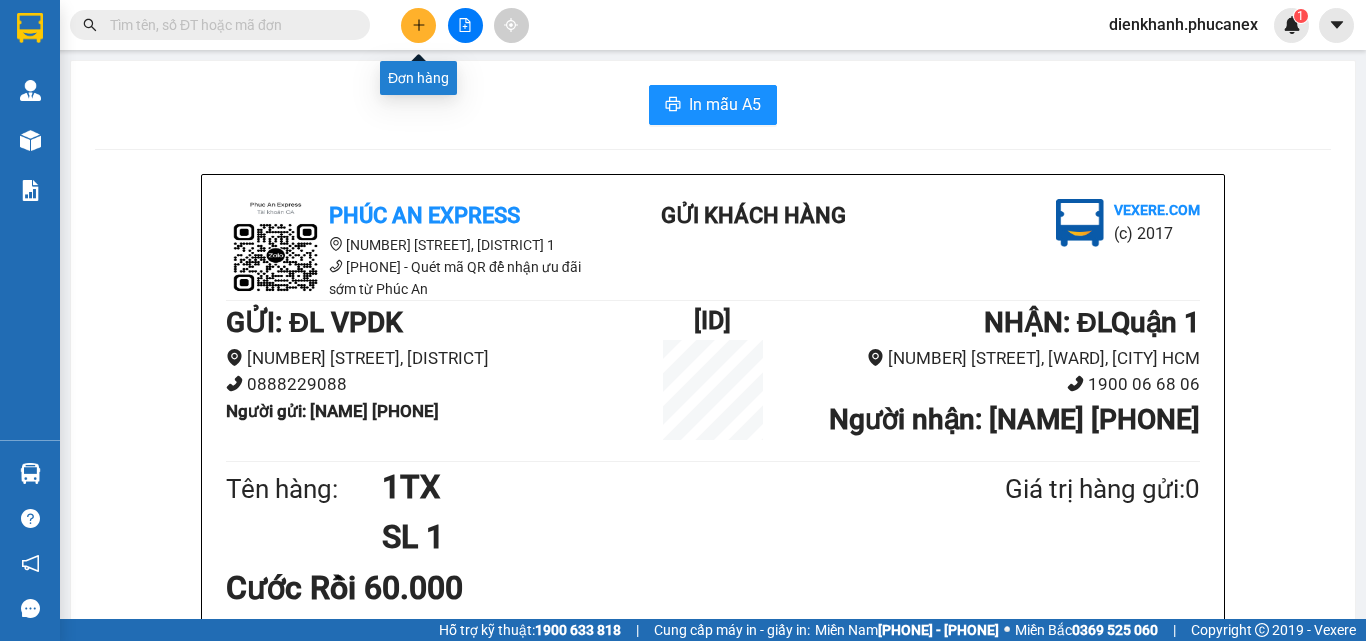 click at bounding box center (418, 25) 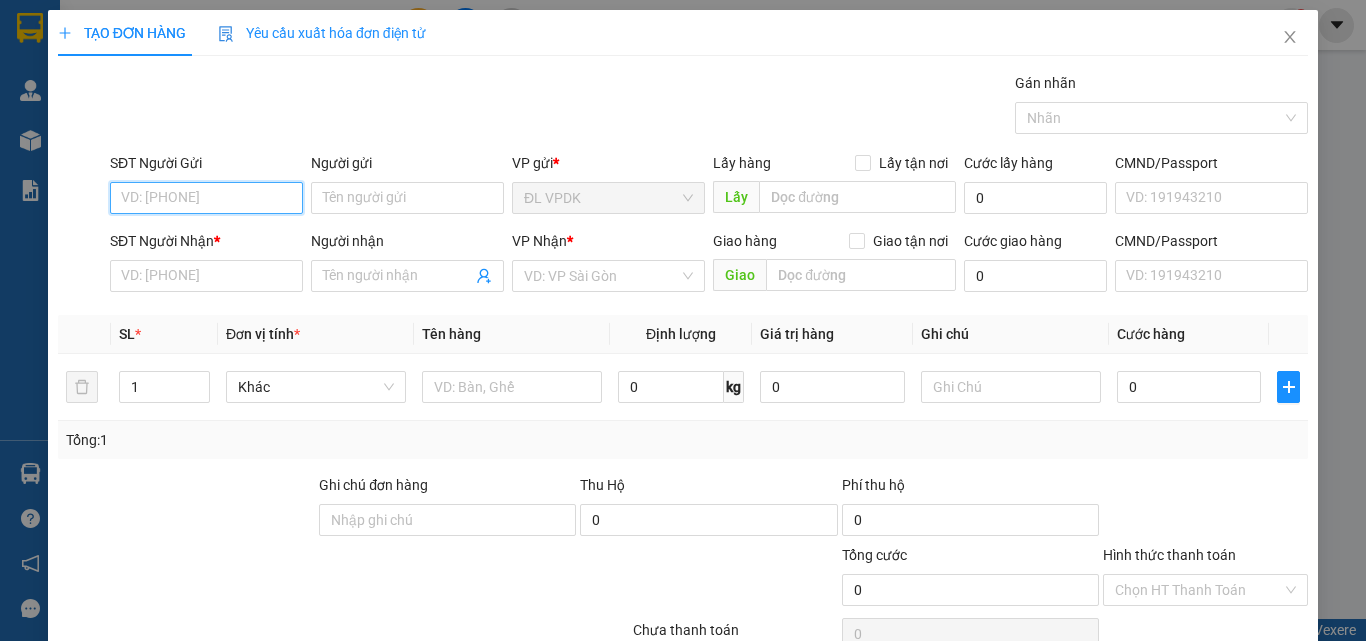 click on "SĐT Người Gửi" at bounding box center [206, 198] 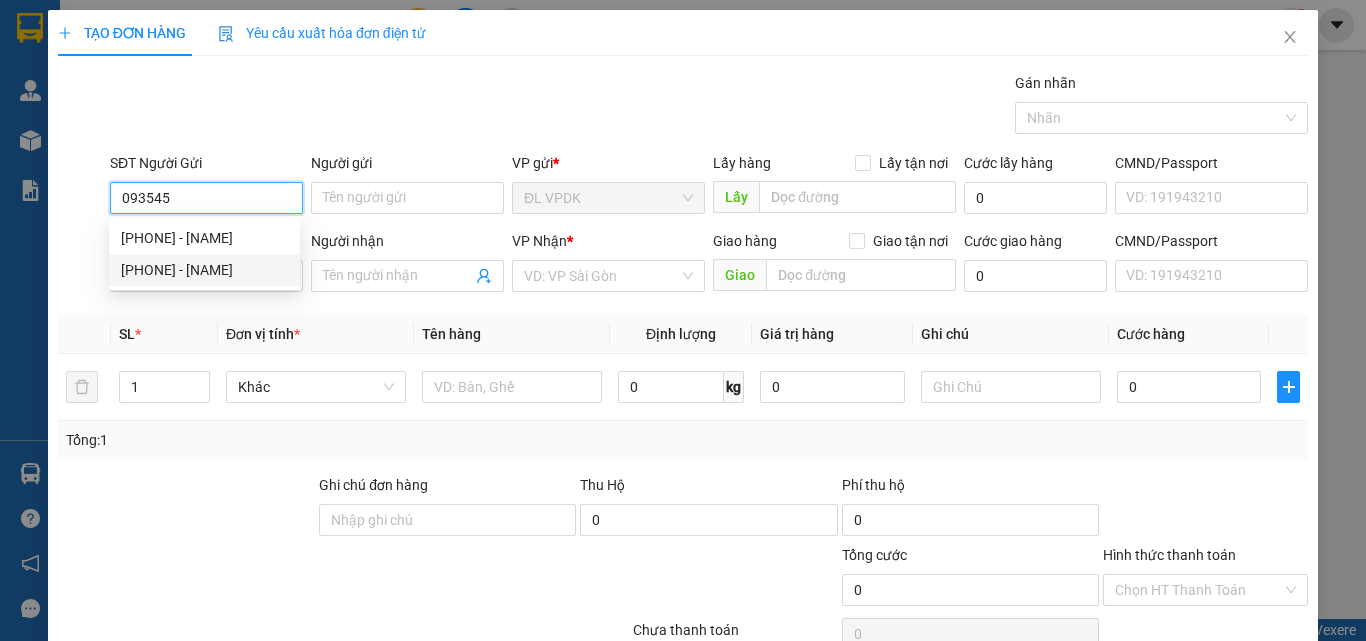 click on "[PHONE] - [NAME]" at bounding box center (204, 270) 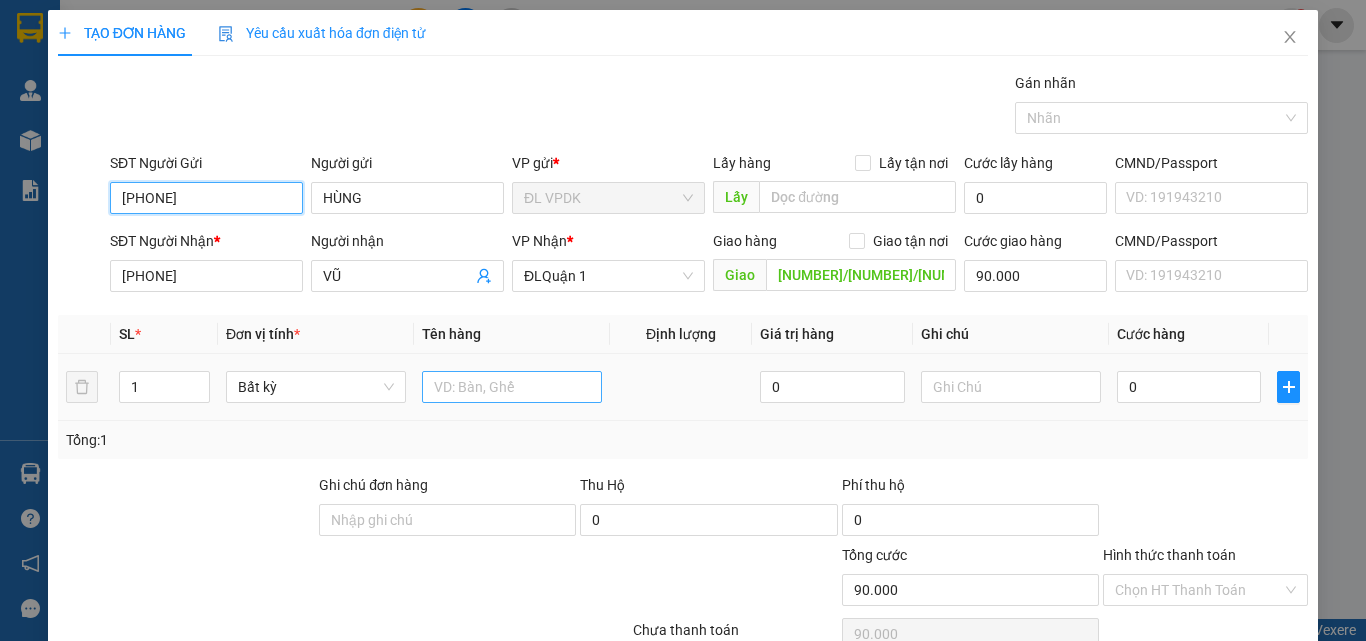 type on "[PHONE]" 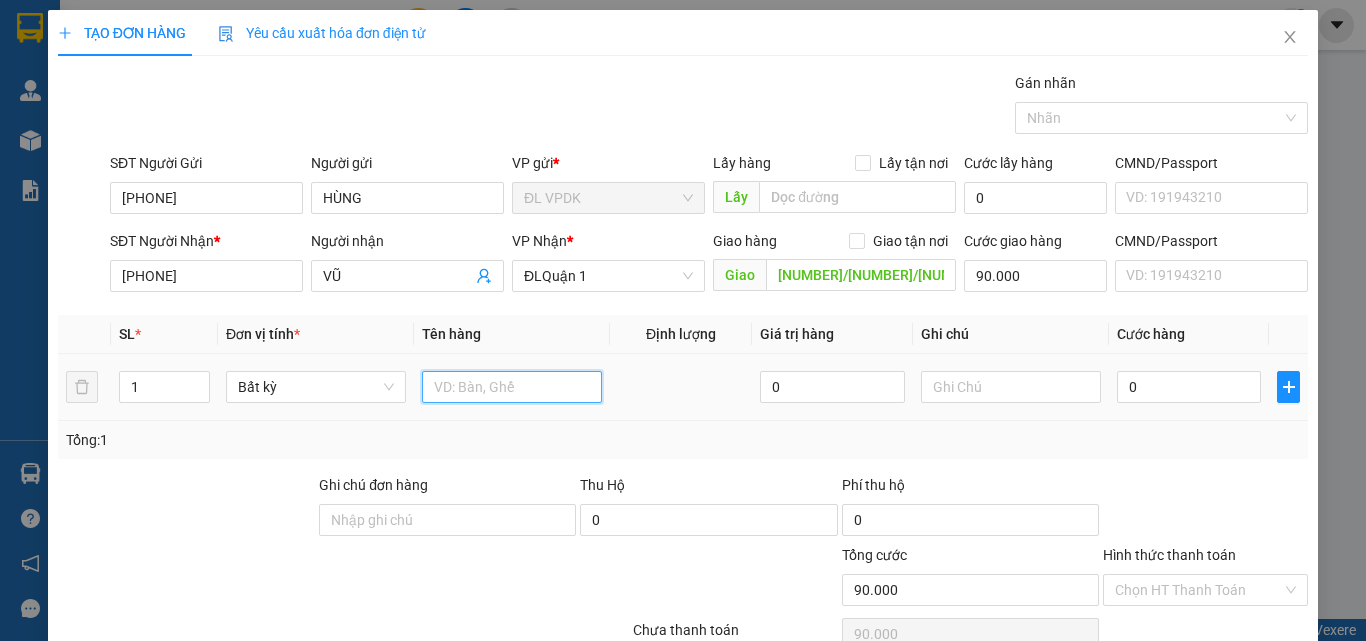click at bounding box center [512, 387] 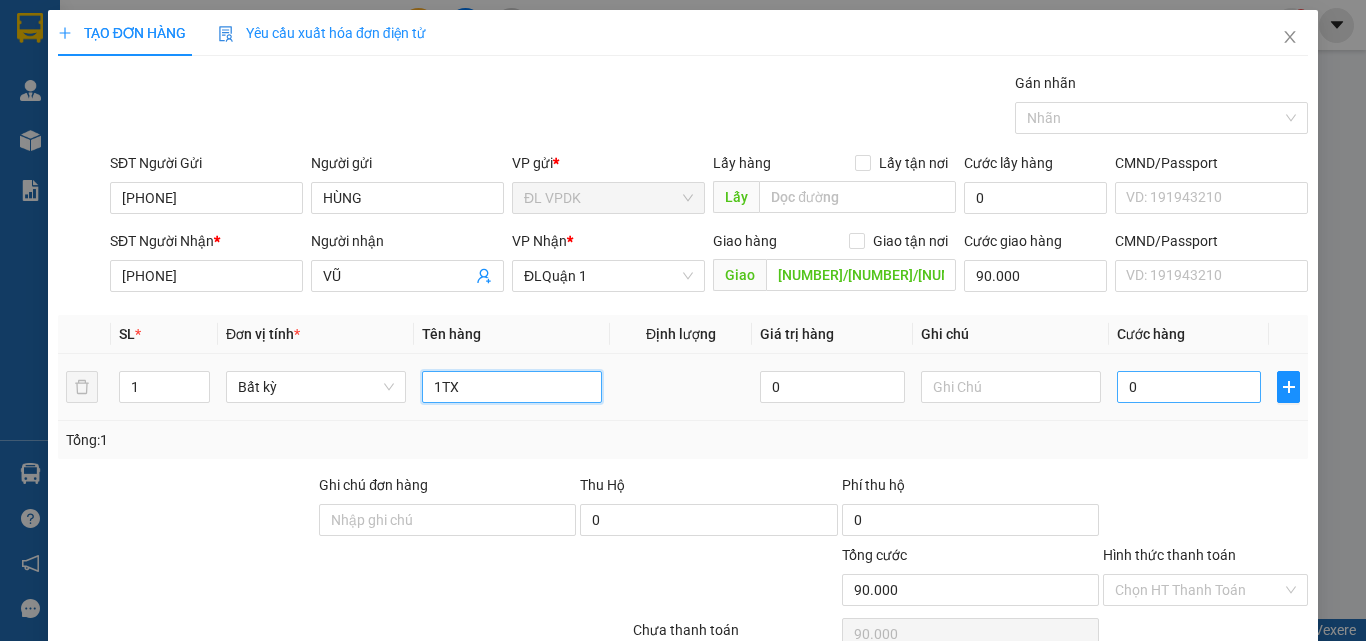 type on "1TX" 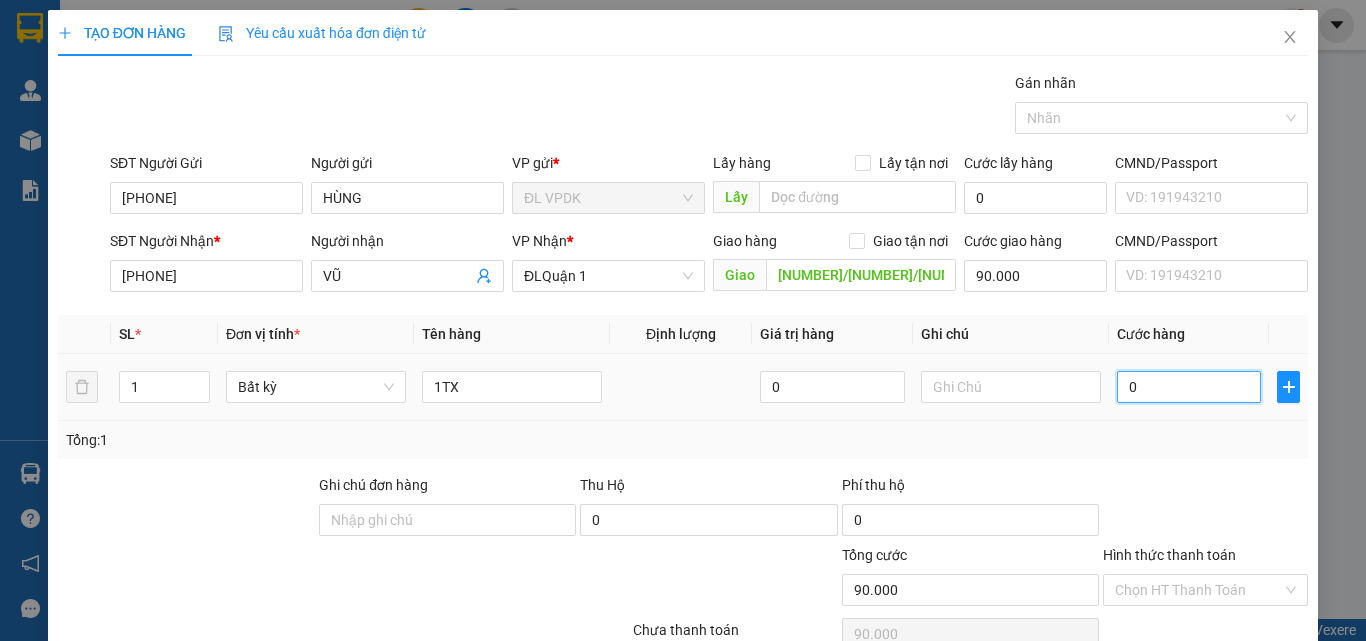 click on "0" at bounding box center [1189, 387] 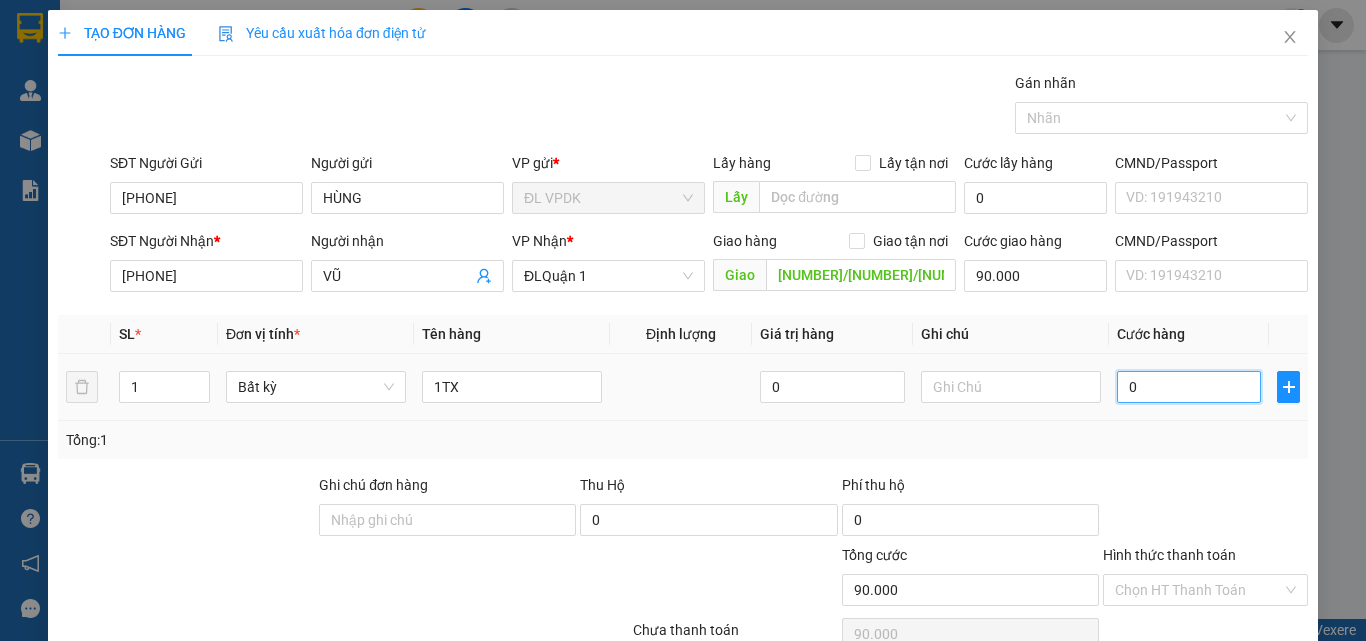 type on "4" 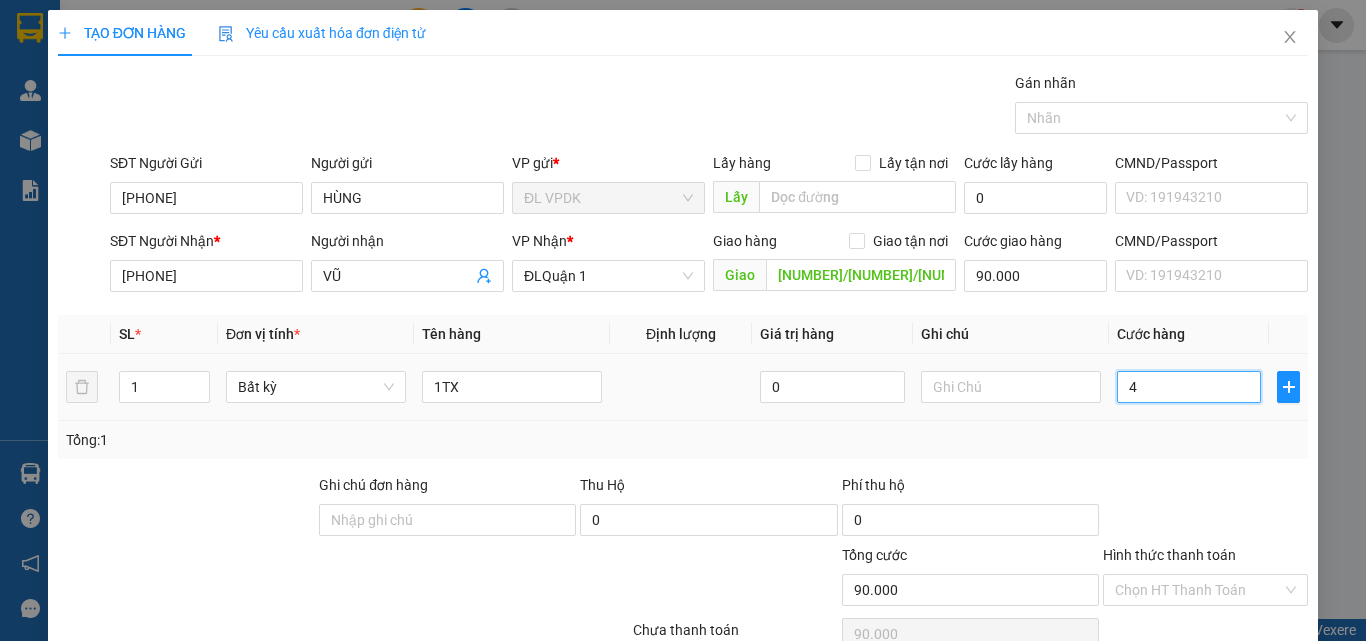 type on "90.004" 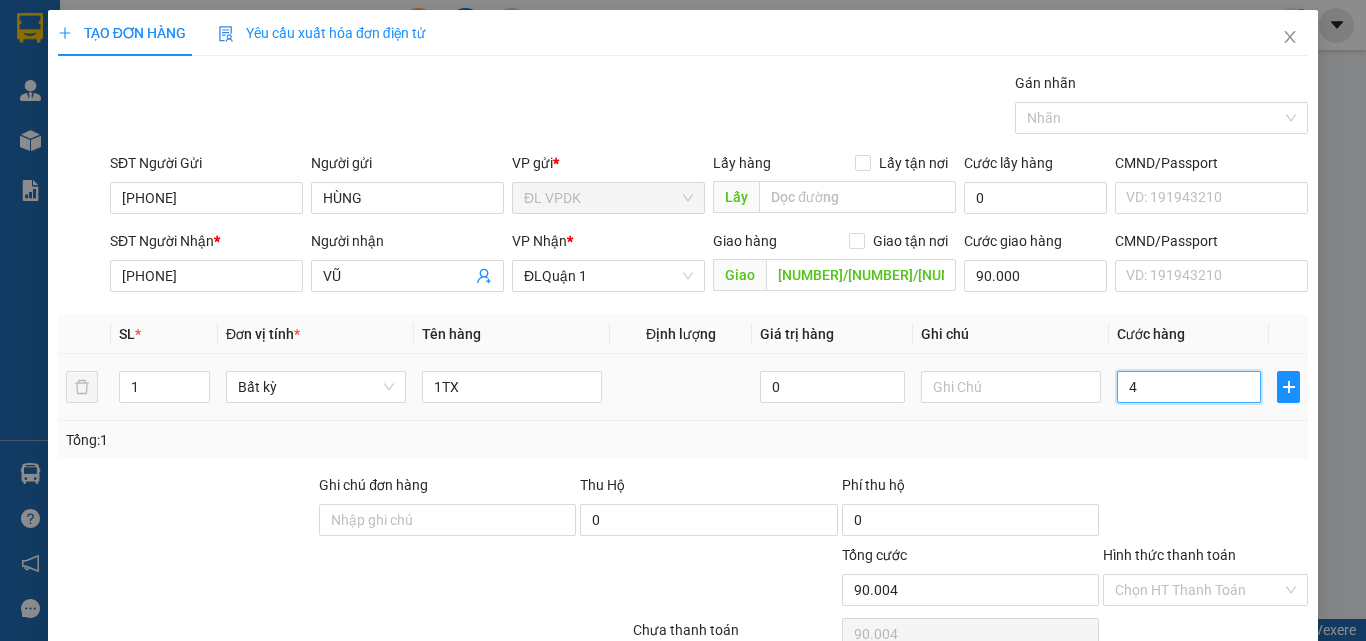 type on "40" 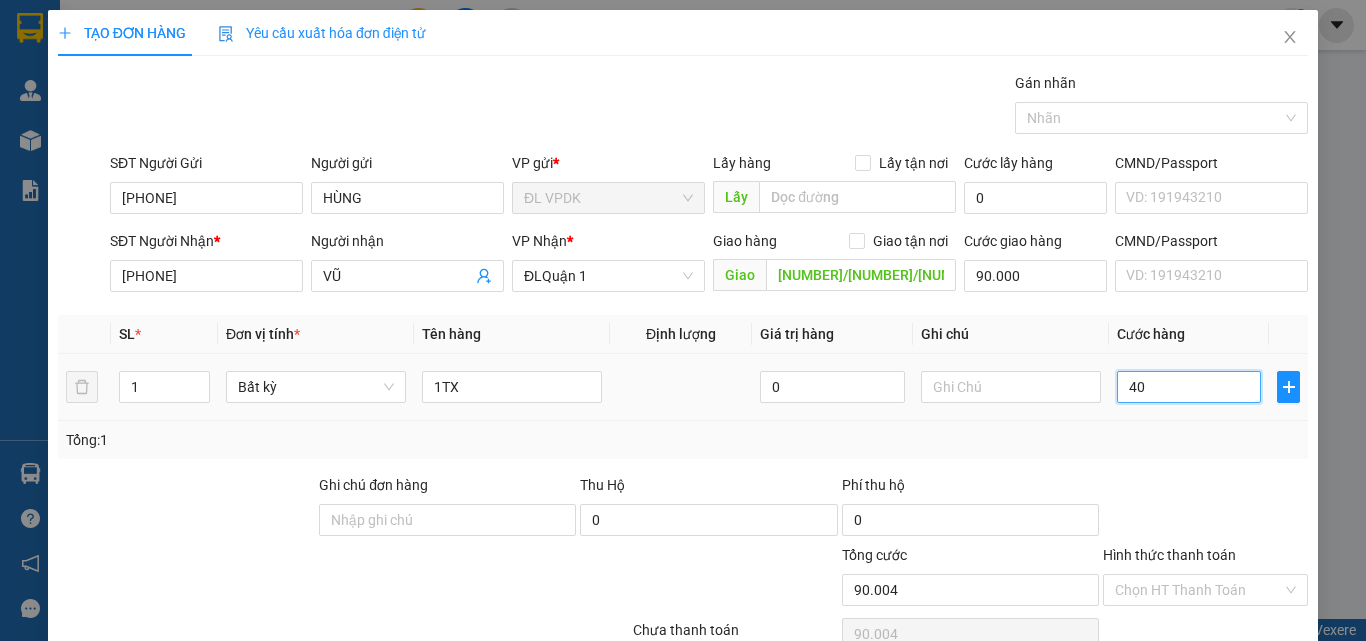 type on "90.040" 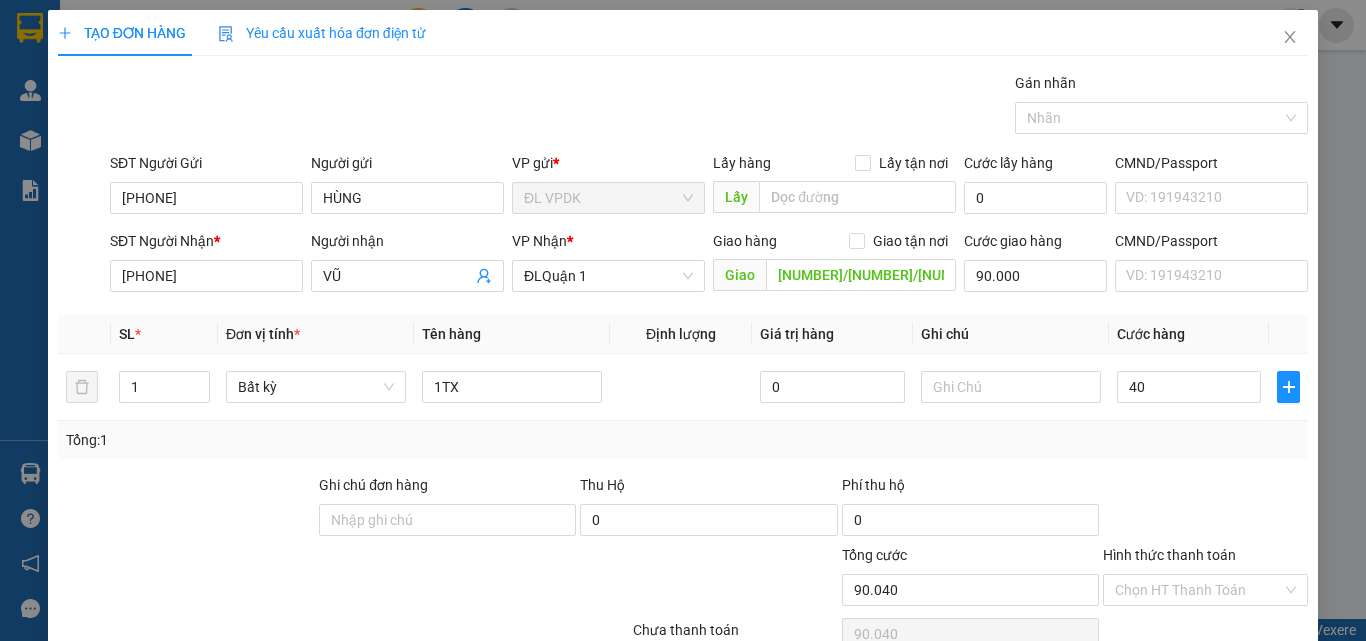 type on "40.000" 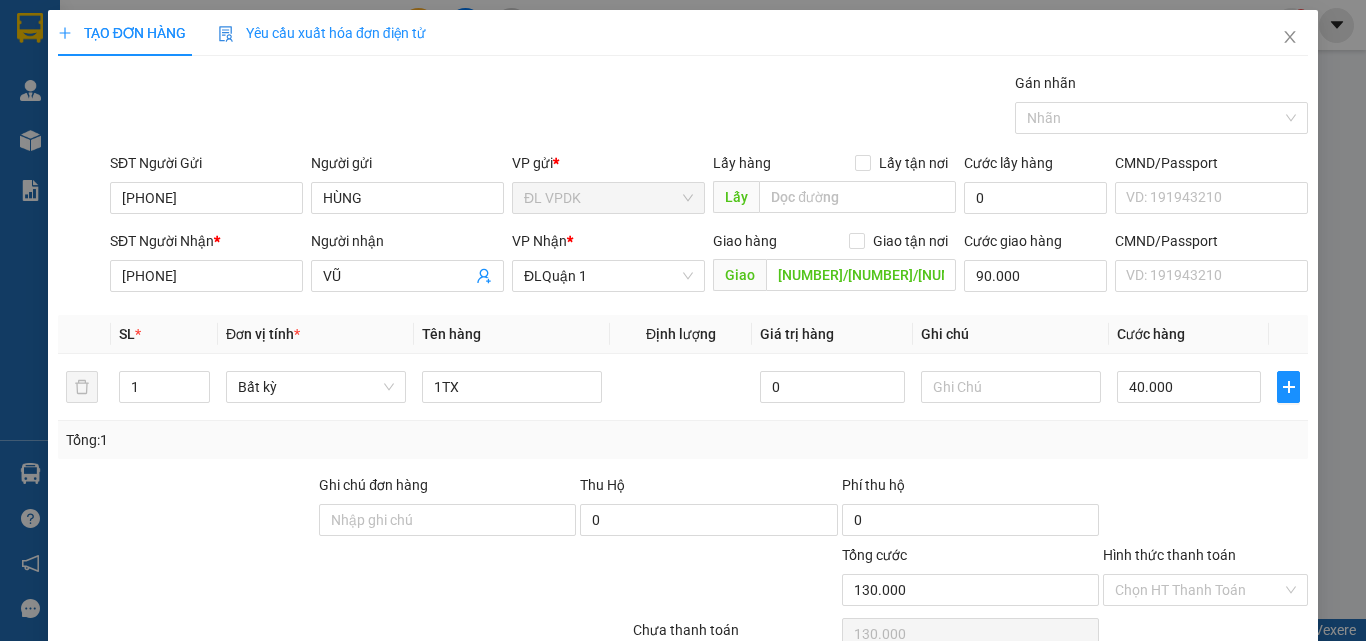 click on "Hình thức thanh toán" at bounding box center [1169, 555] 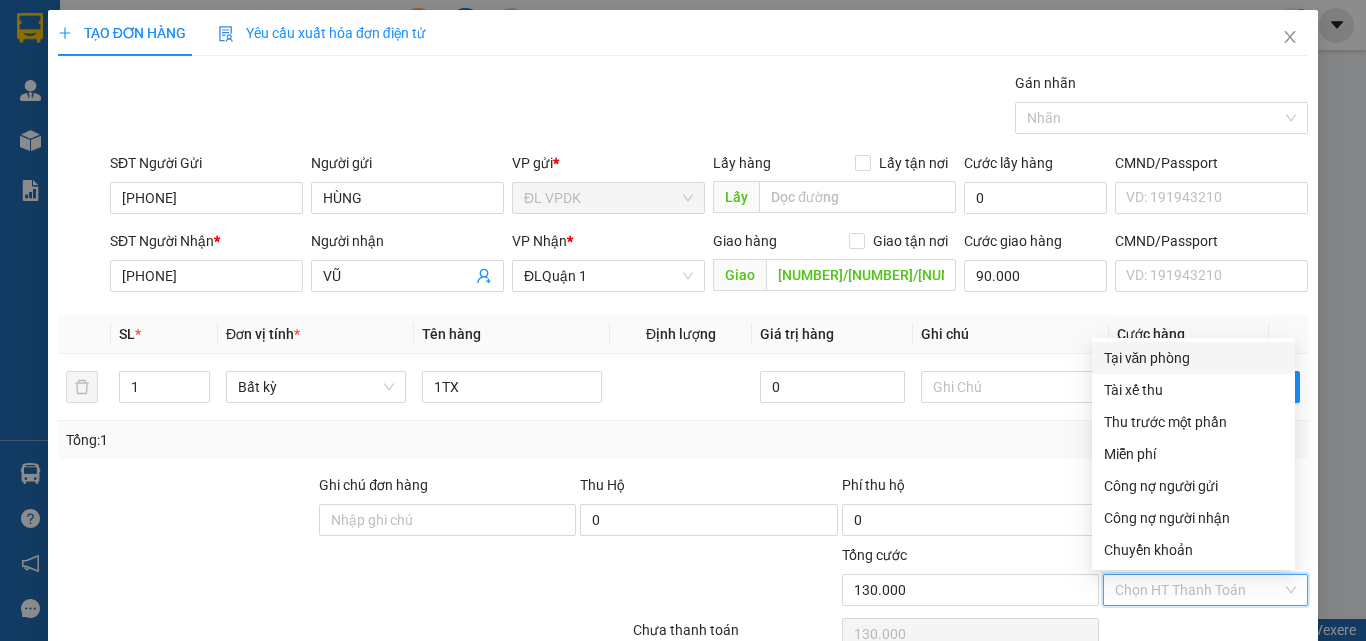 click on "Tại văn phòng" at bounding box center (1193, 358) 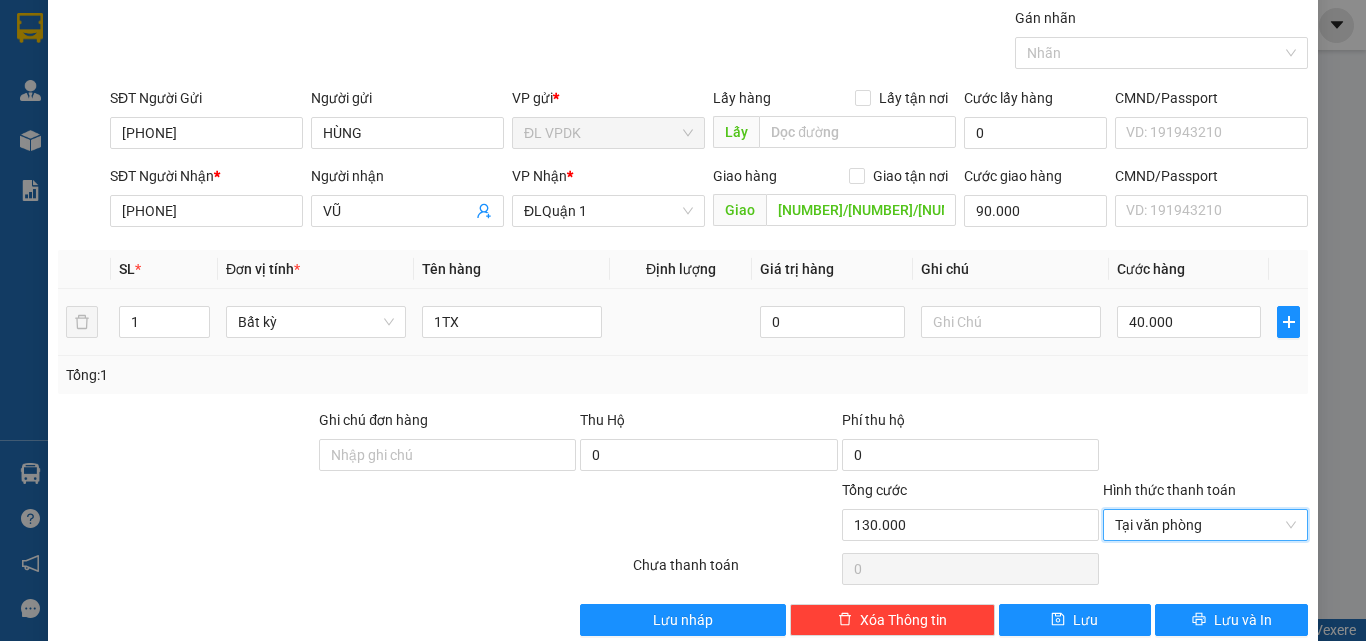 scroll, scrollTop: 99, scrollLeft: 0, axis: vertical 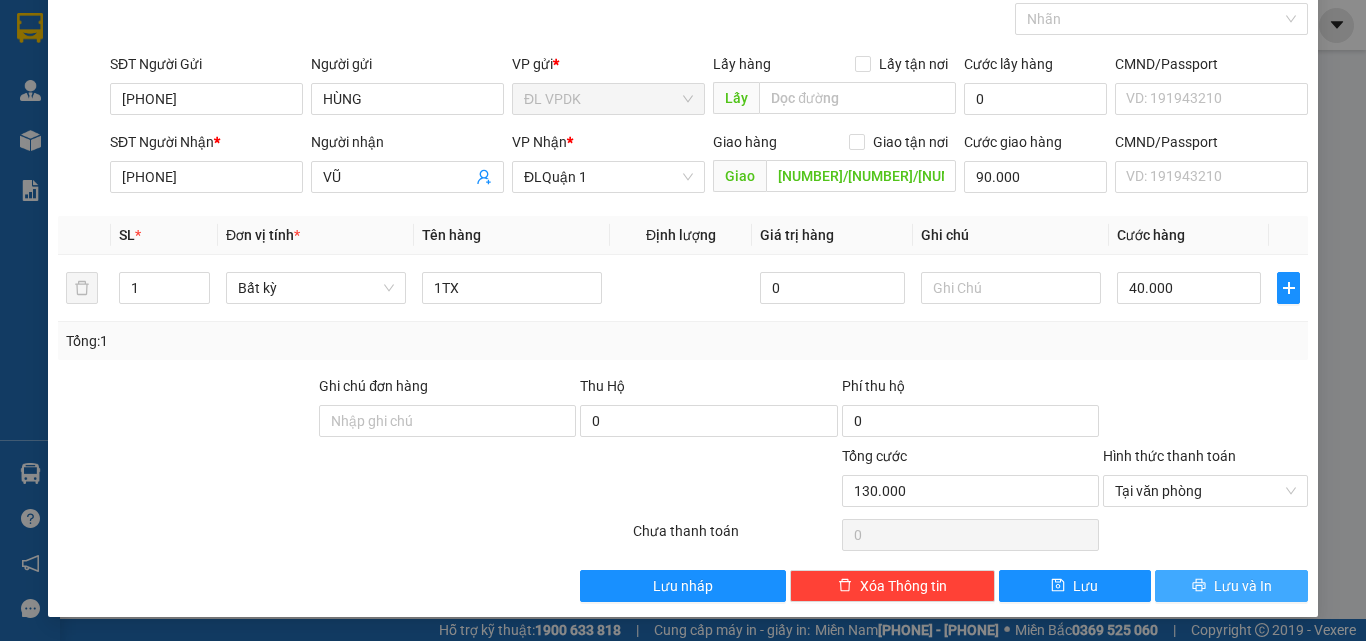 drag, startPoint x: 1217, startPoint y: 583, endPoint x: 1127, endPoint y: 522, distance: 108.72442 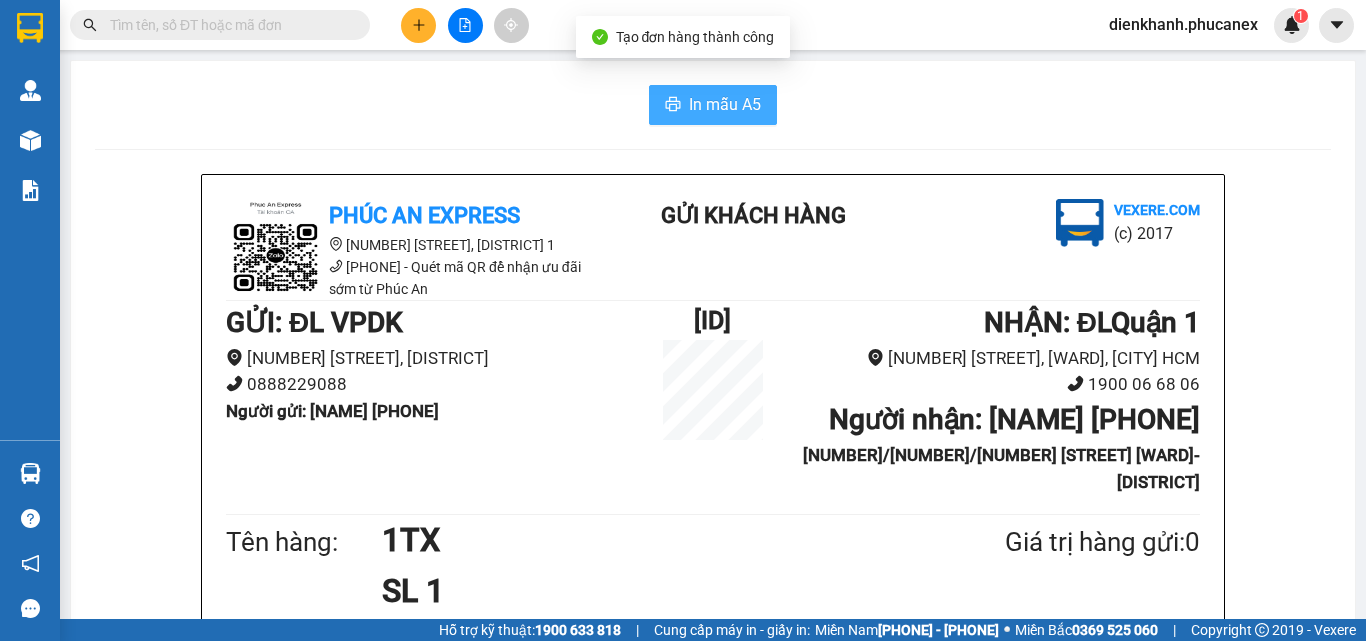 click on "In mẫu A5" at bounding box center [725, 104] 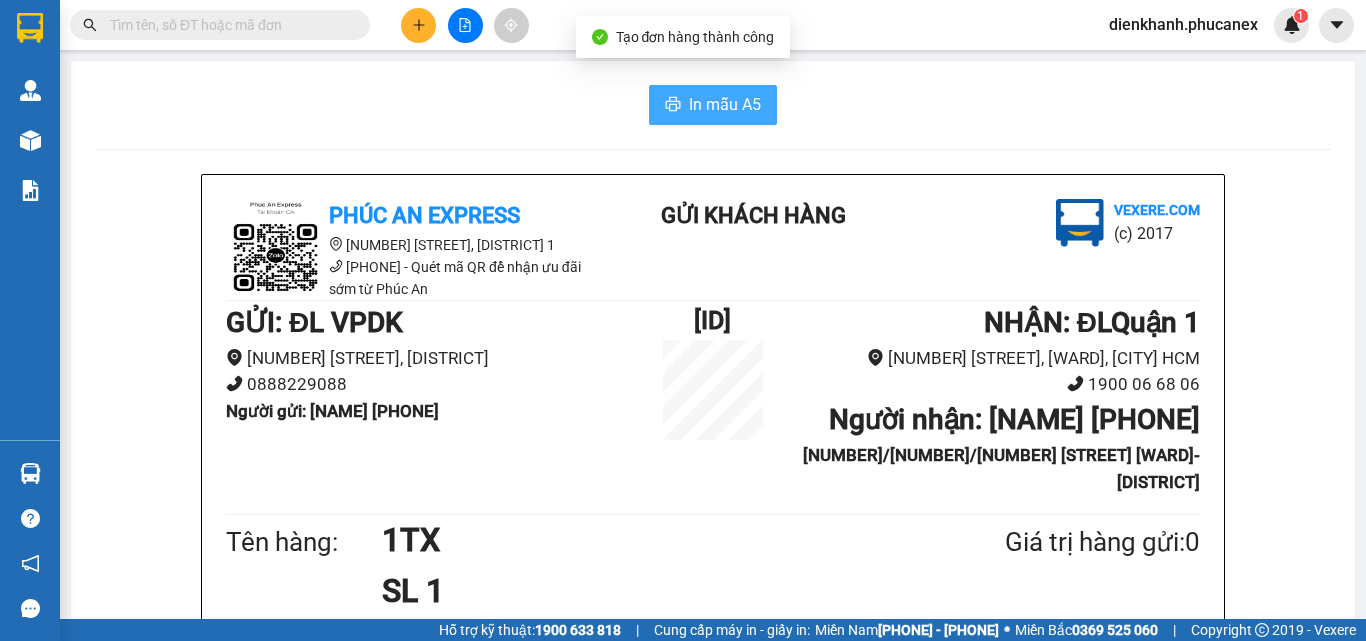 scroll, scrollTop: 0, scrollLeft: 0, axis: both 